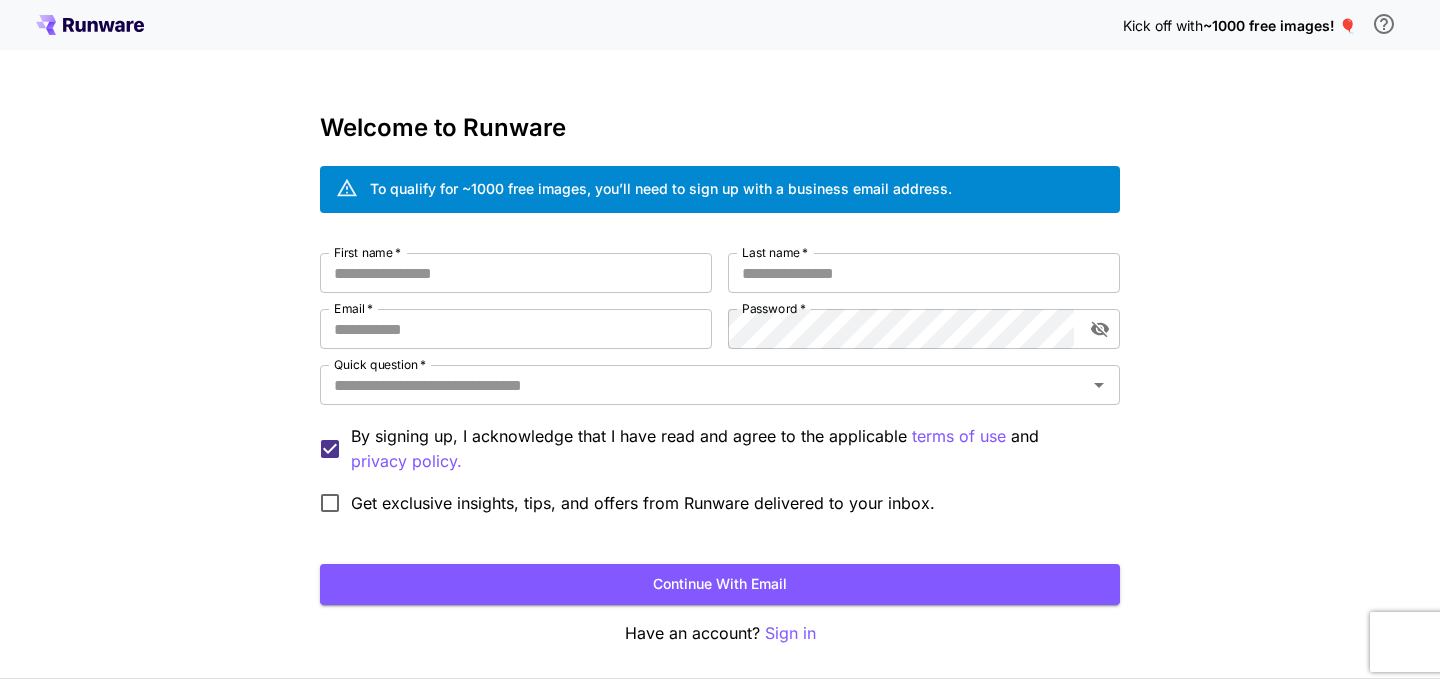 scroll, scrollTop: 0, scrollLeft: 0, axis: both 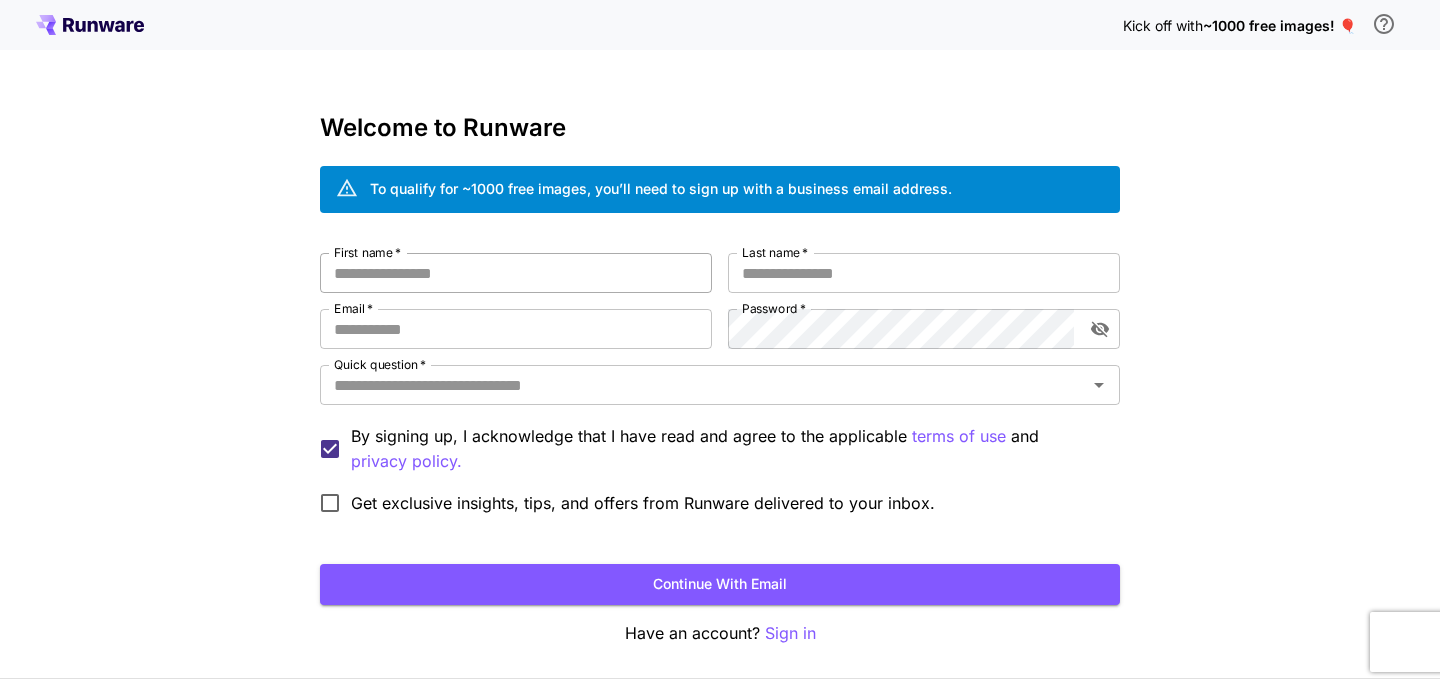 click on "First name   *" at bounding box center [516, 273] 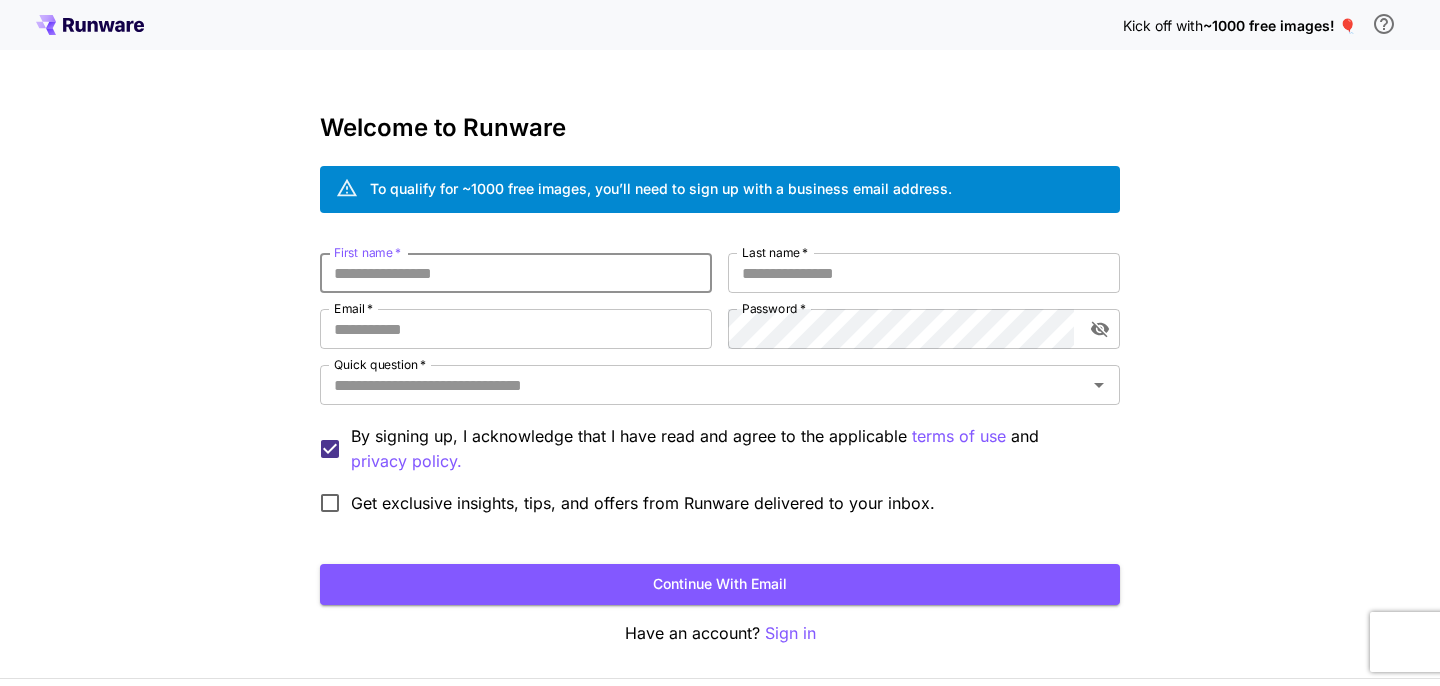 click on "First name   *" at bounding box center (516, 273) 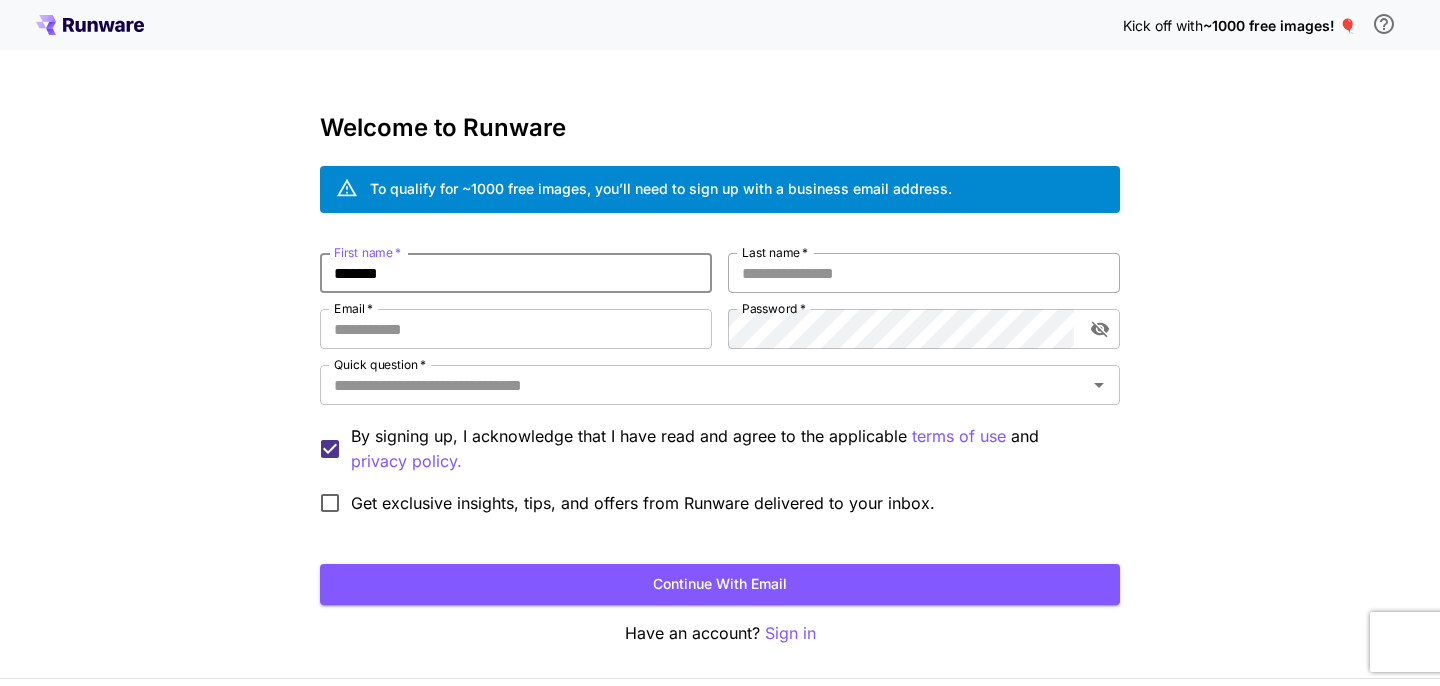 type on "*******" 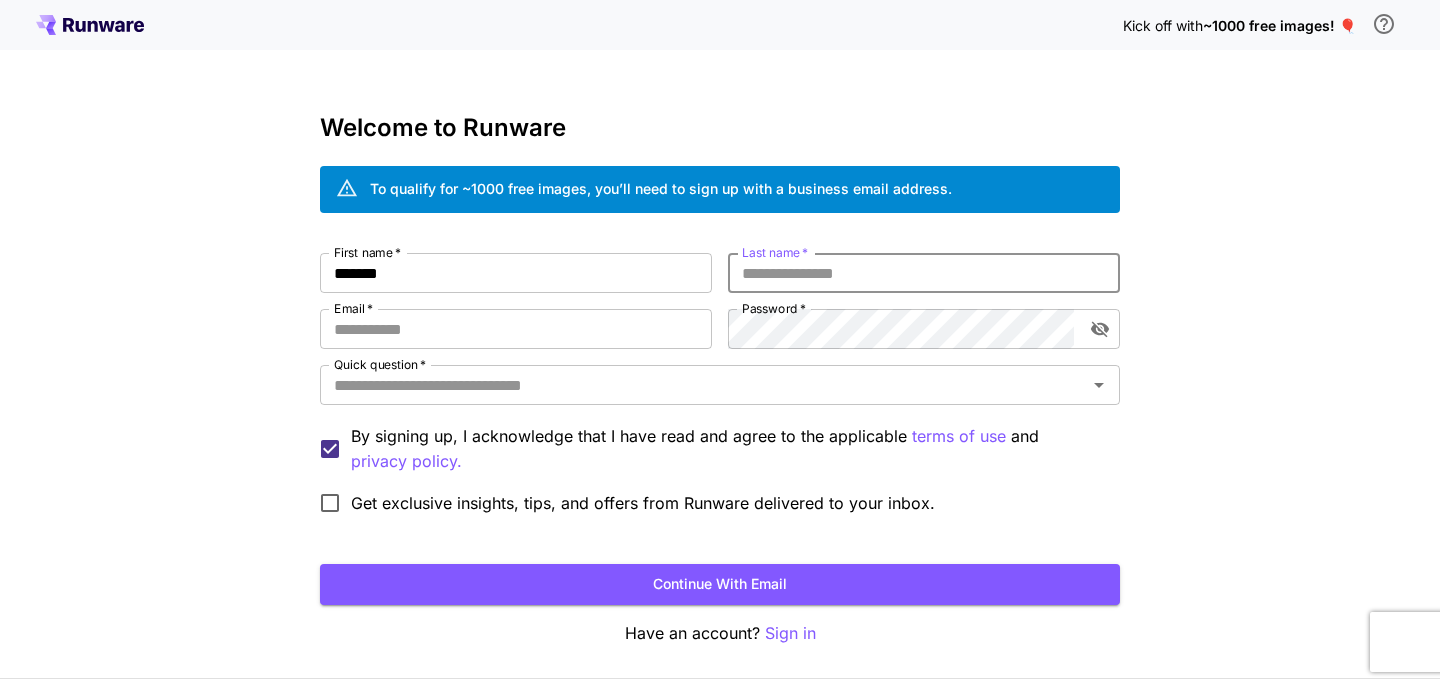 click on "Last name   *" at bounding box center [924, 273] 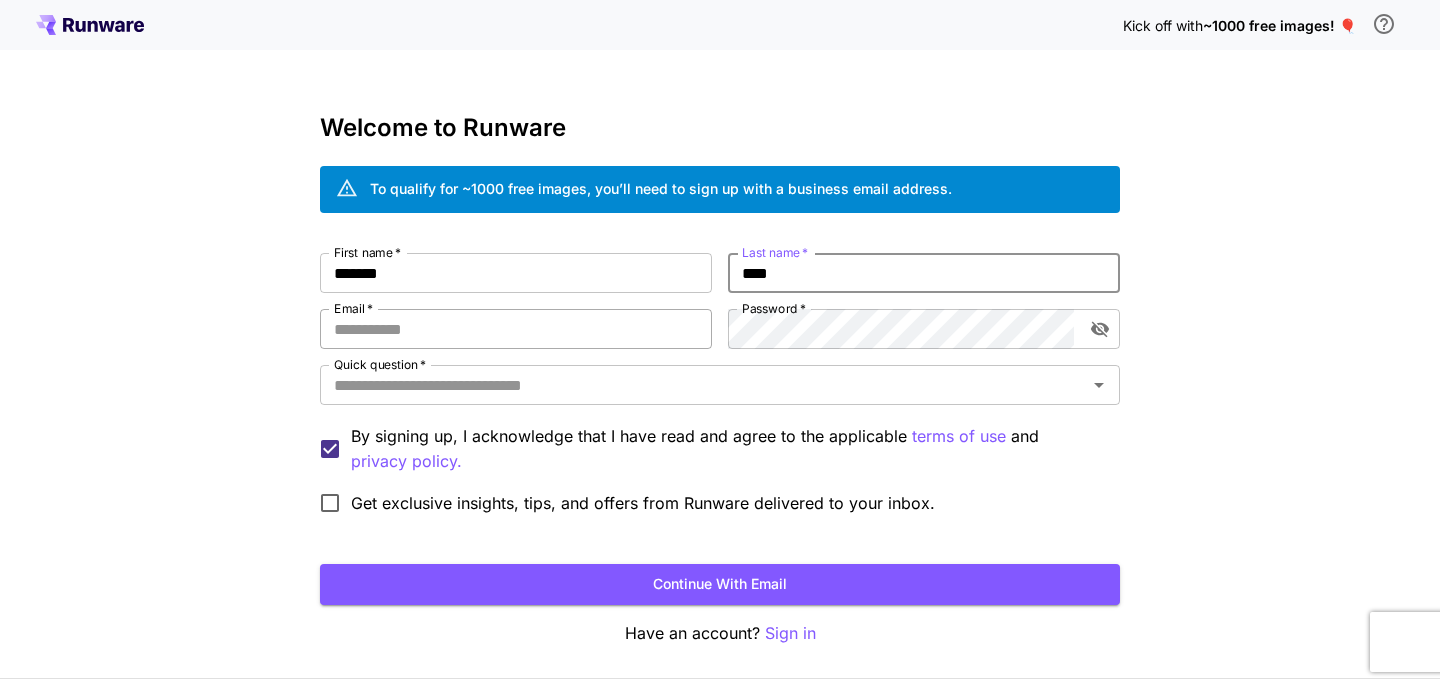 type on "****" 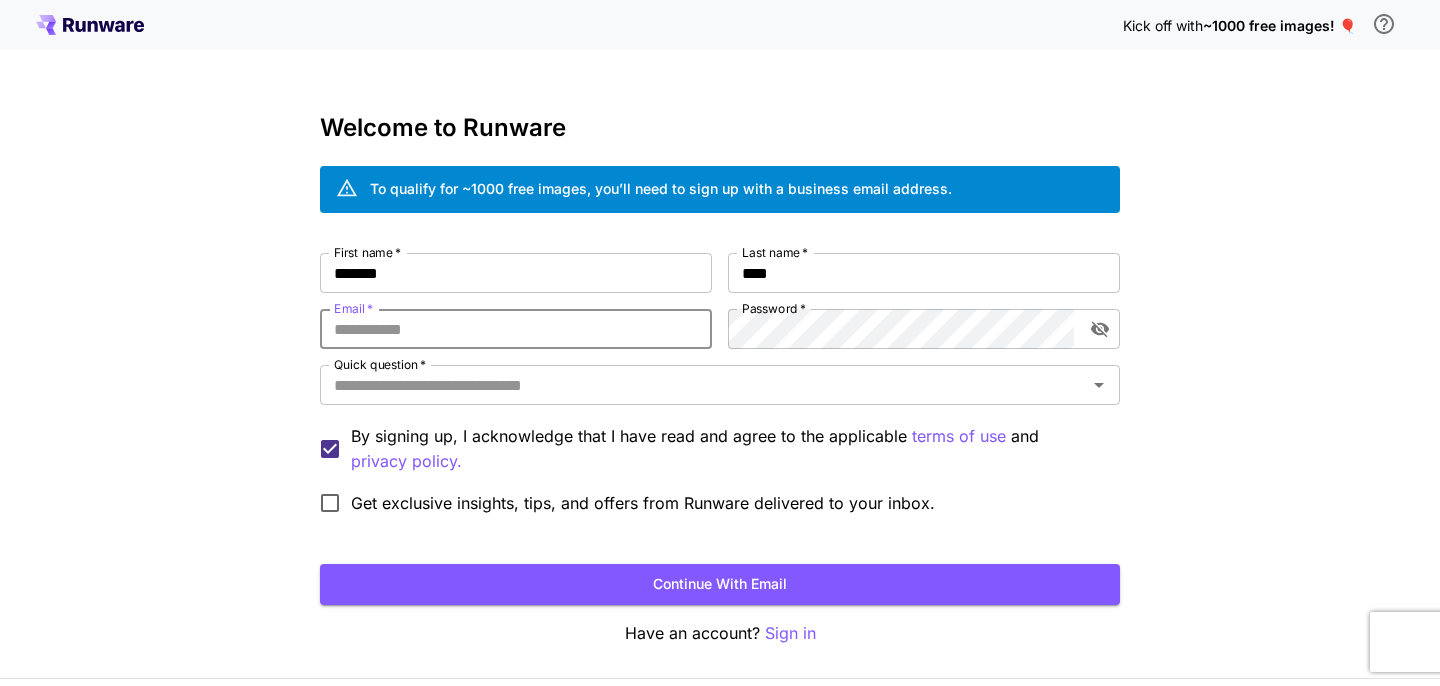 click on "Email   *" at bounding box center [516, 329] 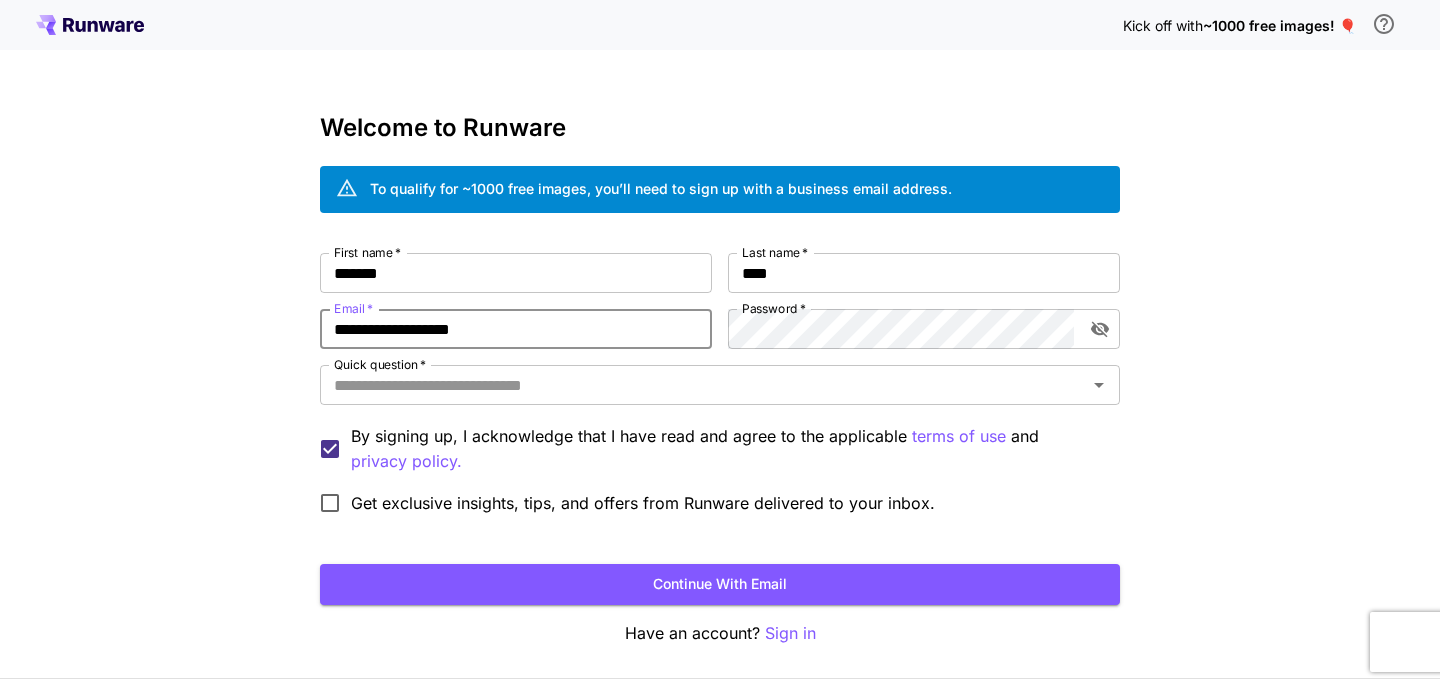 drag, startPoint x: 592, startPoint y: 348, endPoint x: 574, endPoint y: 342, distance: 18.973665 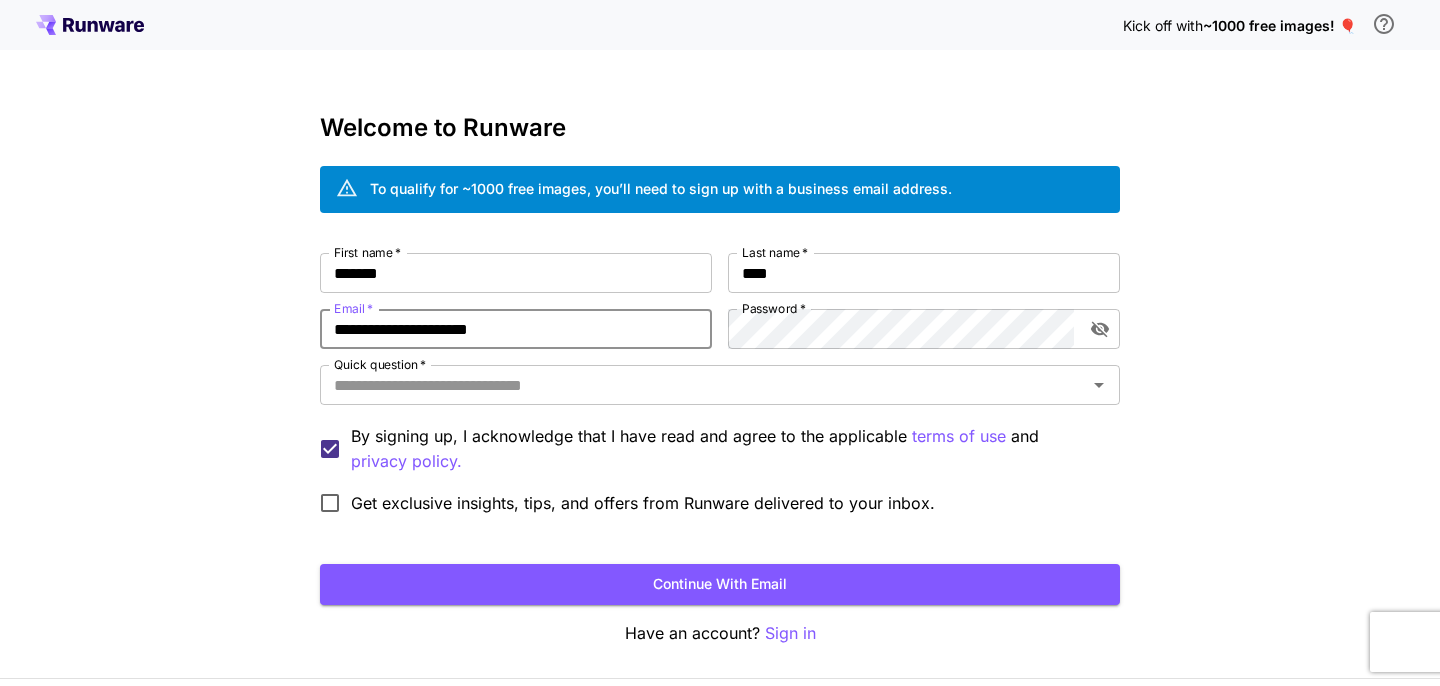 type on "**********" 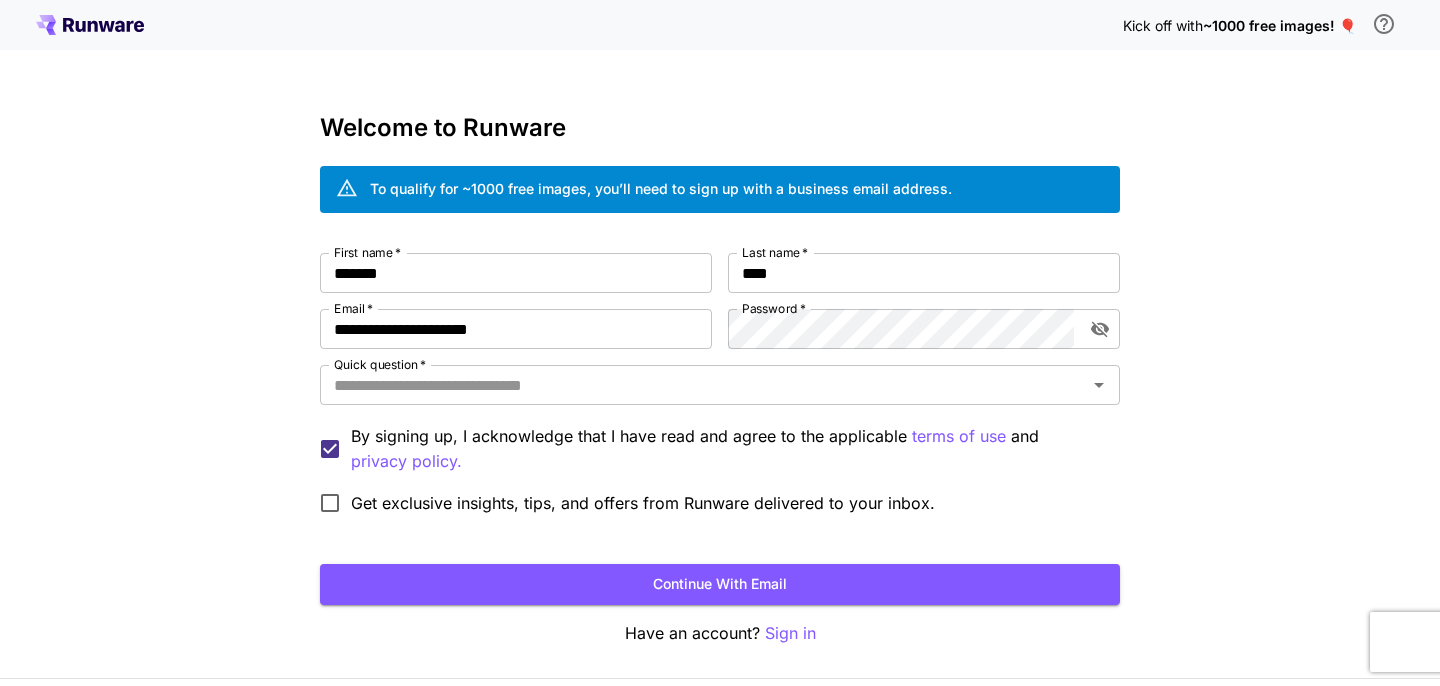 click on "**********" at bounding box center (720, 388) 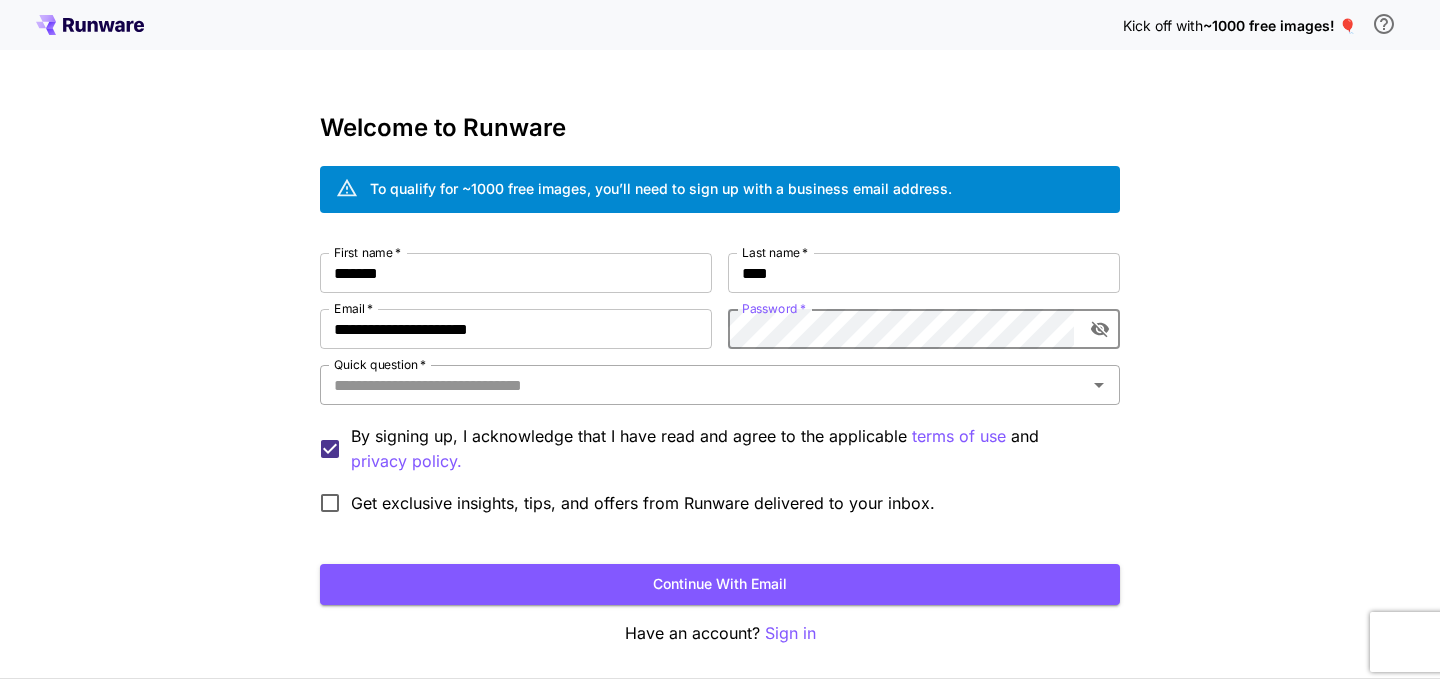 click on "Quick question   *" at bounding box center (720, 385) 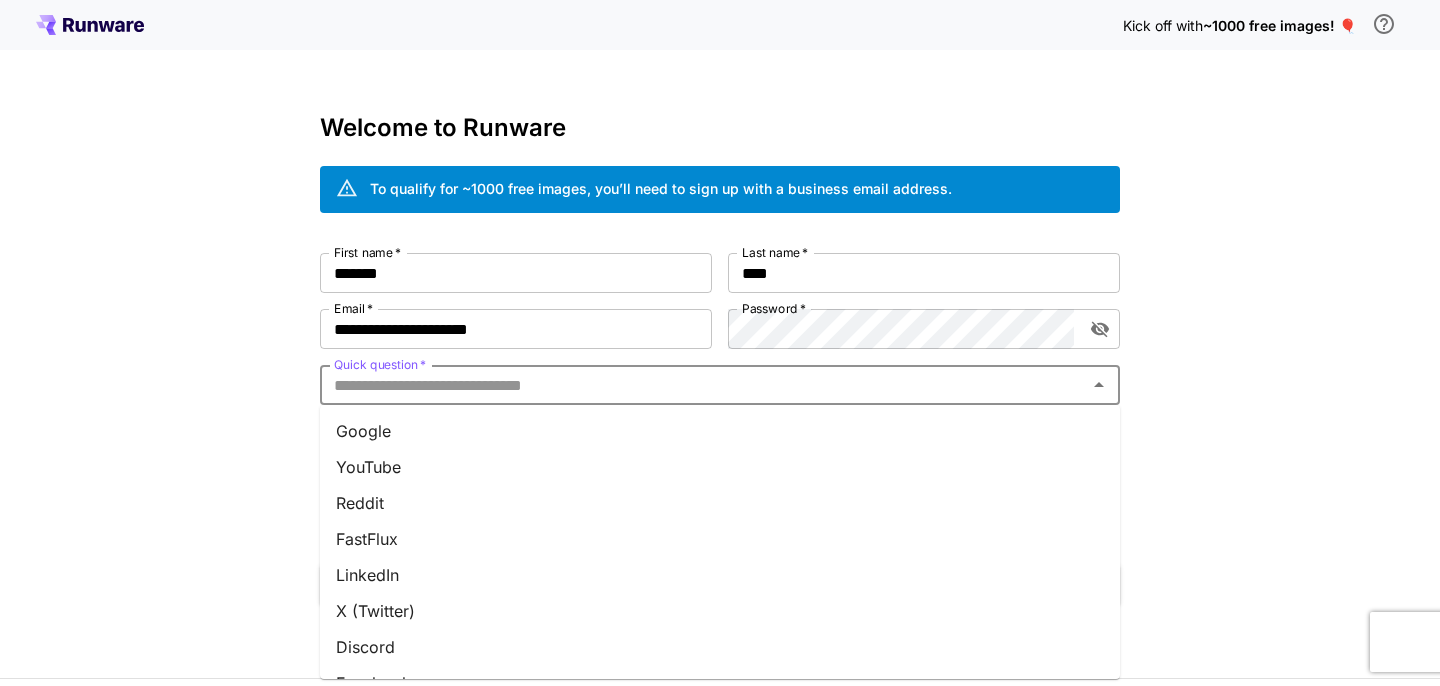 click on "YouTube" at bounding box center (720, 467) 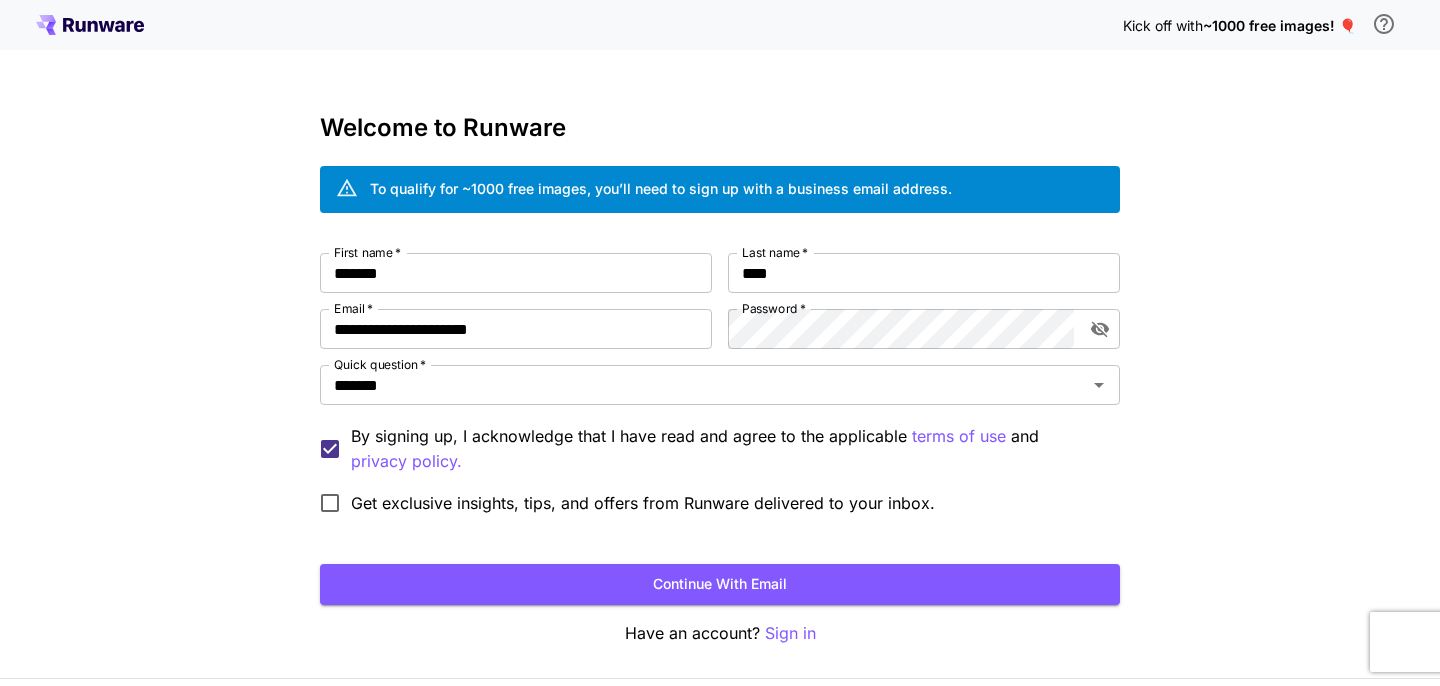 scroll, scrollTop: 66, scrollLeft: 0, axis: vertical 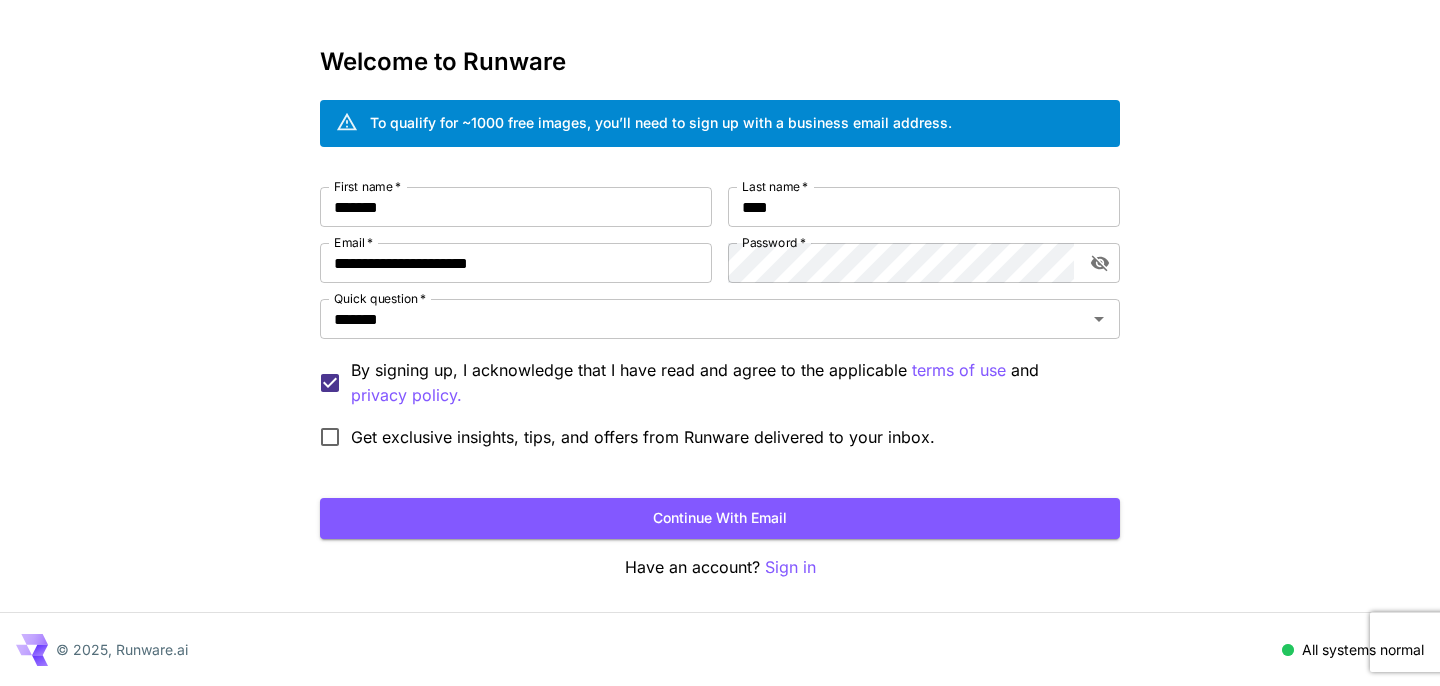 click on "Get exclusive insights, tips, and offers from Runware delivered to your inbox." at bounding box center [643, 437] 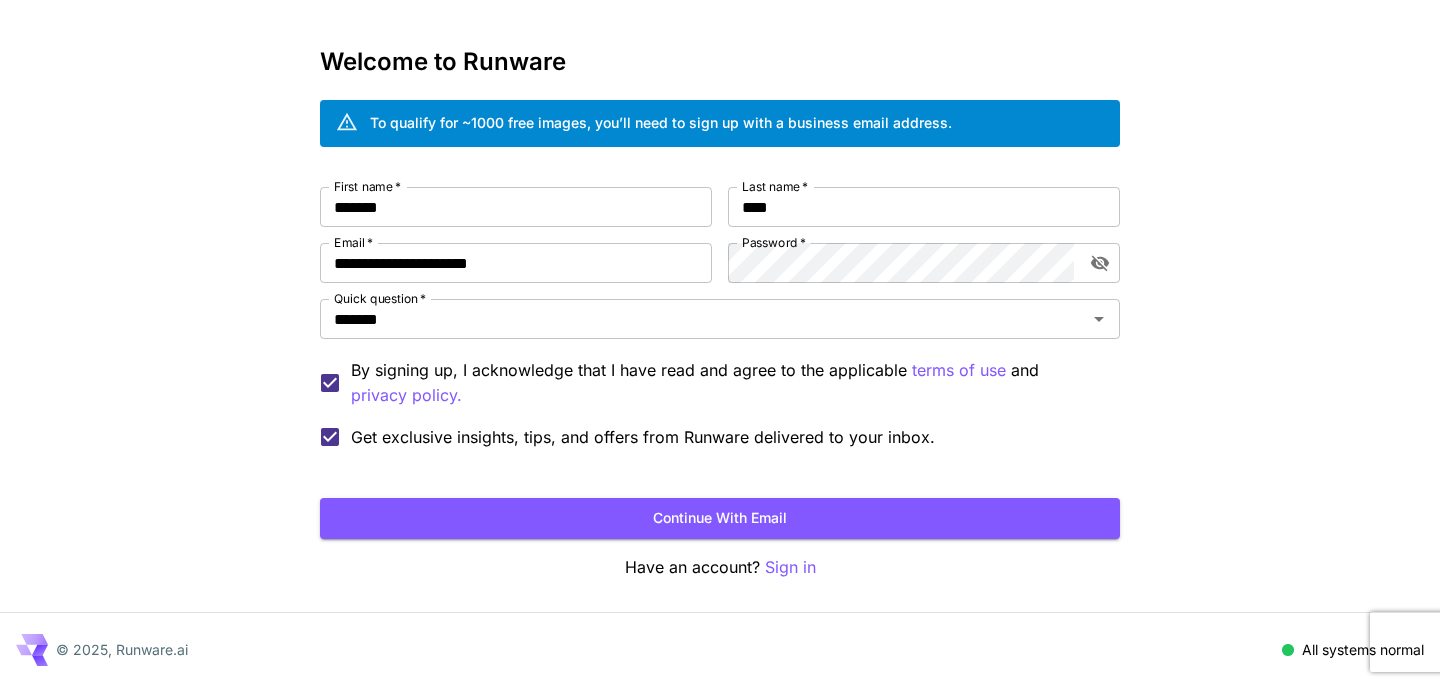 click on "Get exclusive insights, tips, and offers from Runware delivered to your inbox." at bounding box center [643, 437] 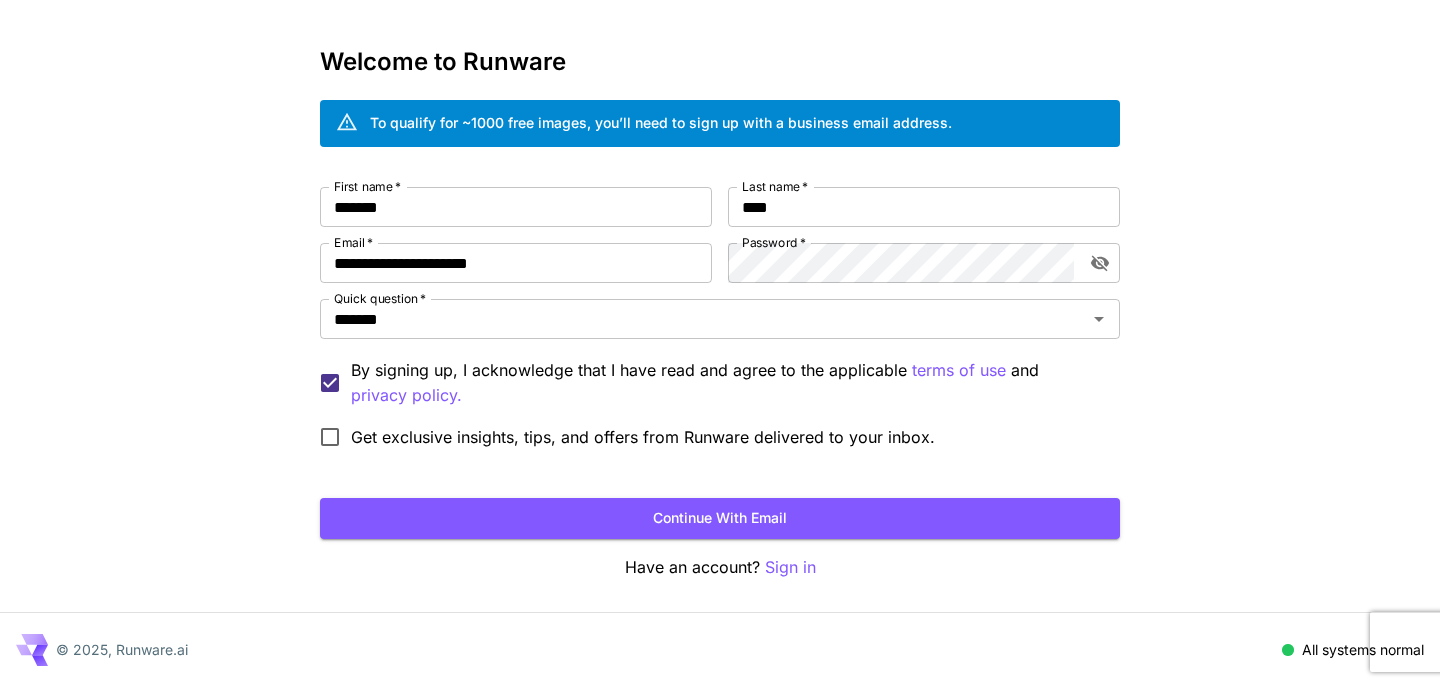 click on "Get exclusive insights, tips, and offers from Runware delivered to your inbox." at bounding box center [643, 437] 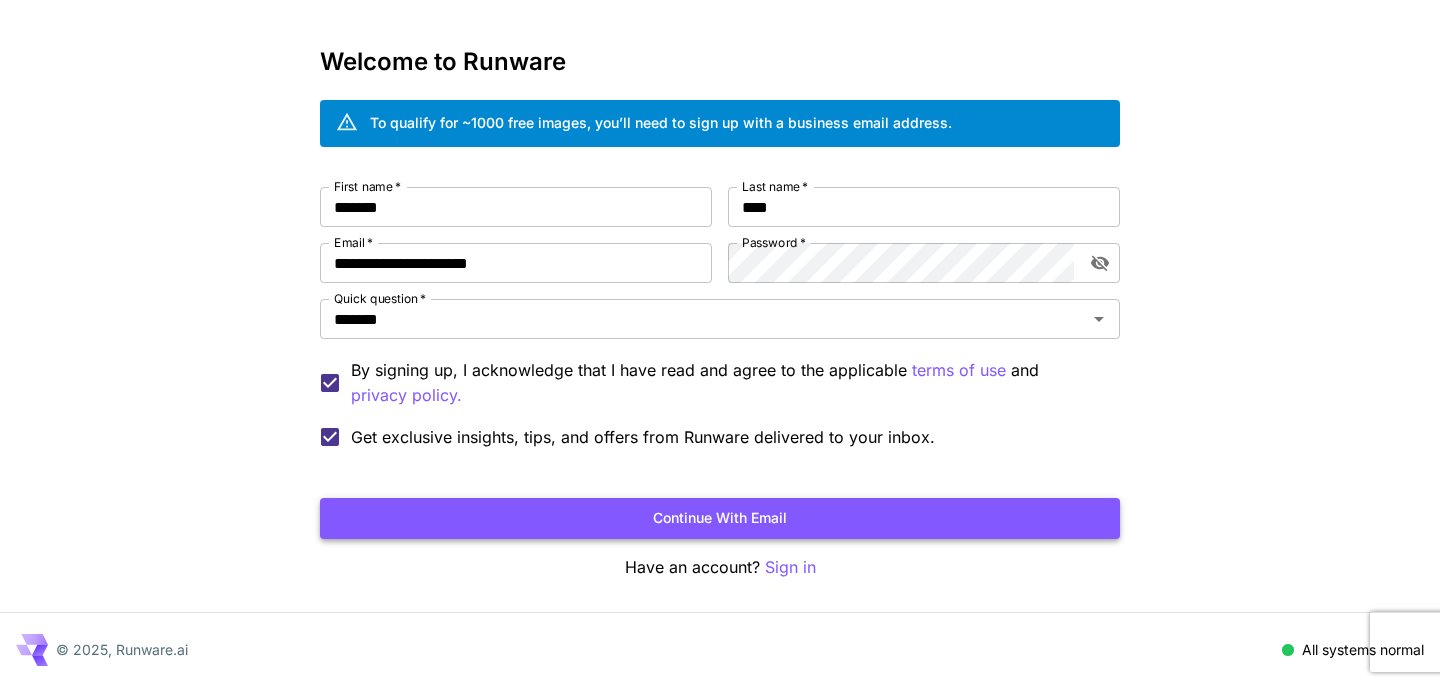 click on "Continue with email" at bounding box center [720, 518] 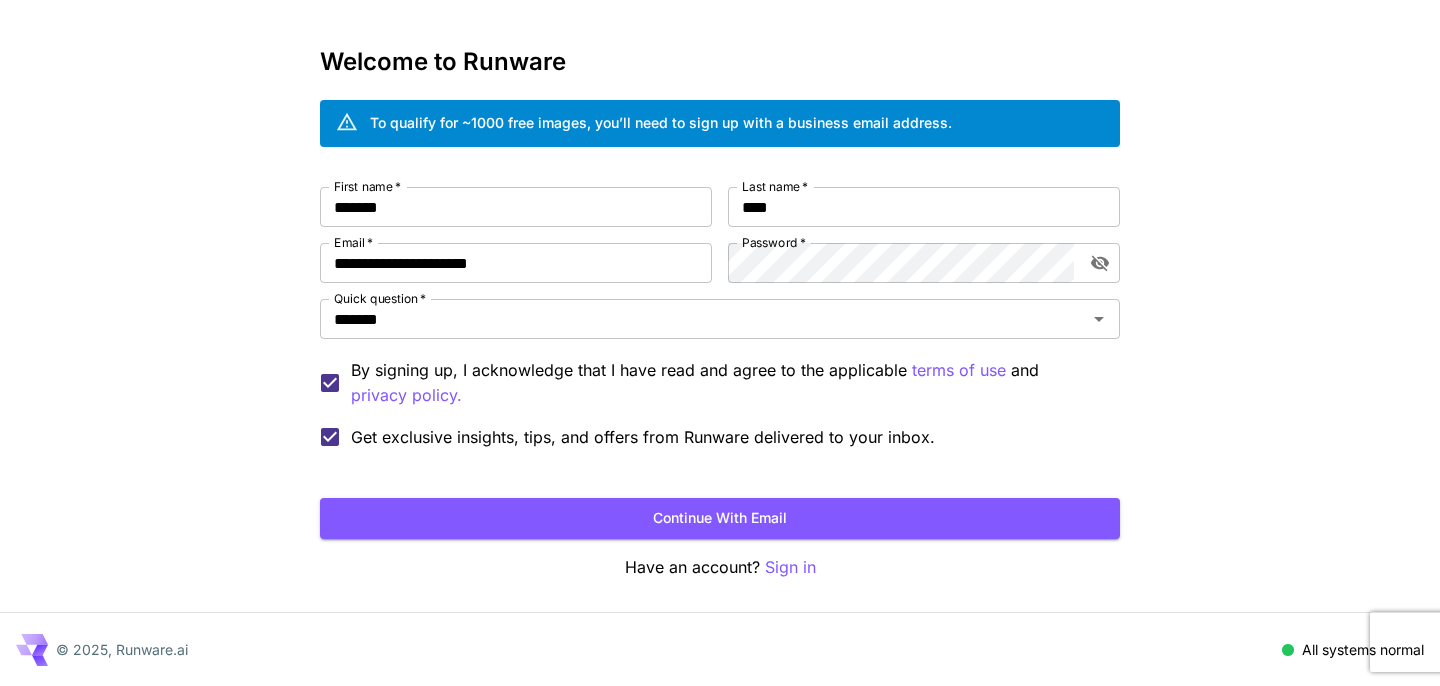 scroll, scrollTop: 0, scrollLeft: 0, axis: both 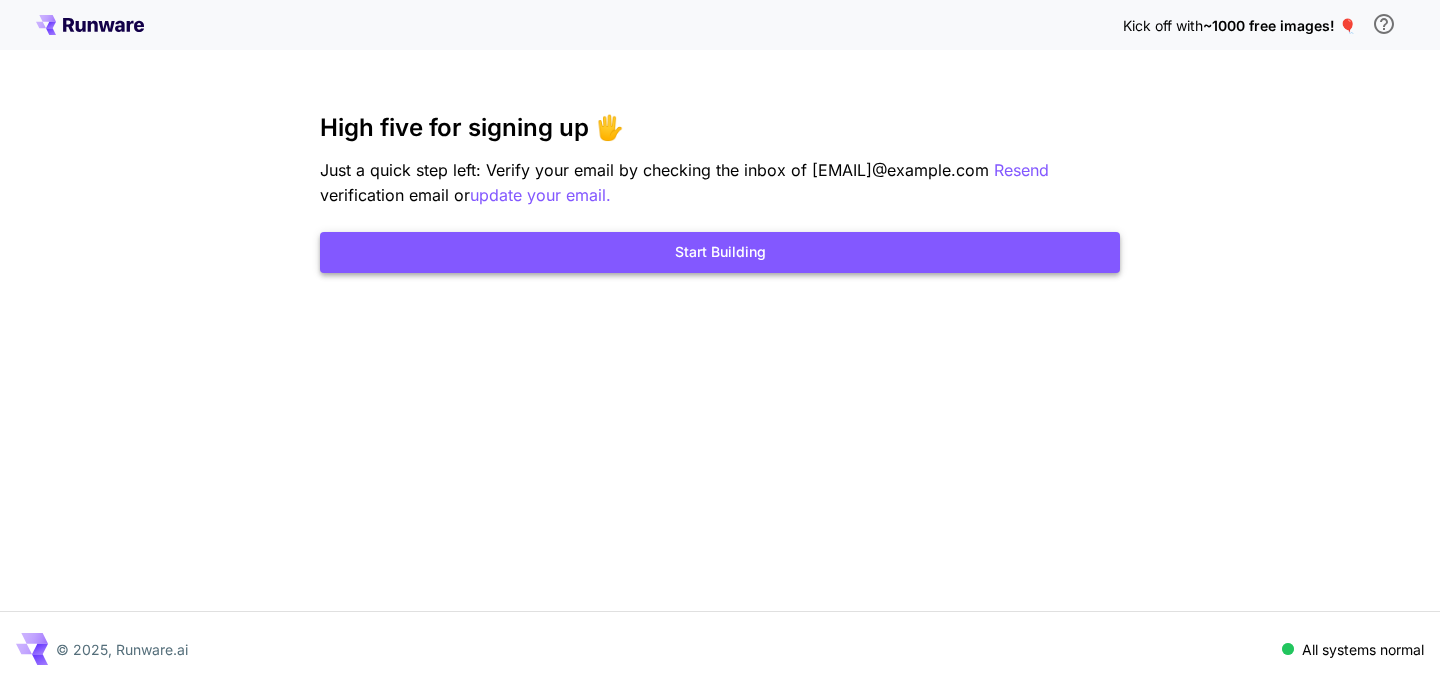 click on "Start Building" at bounding box center [720, 252] 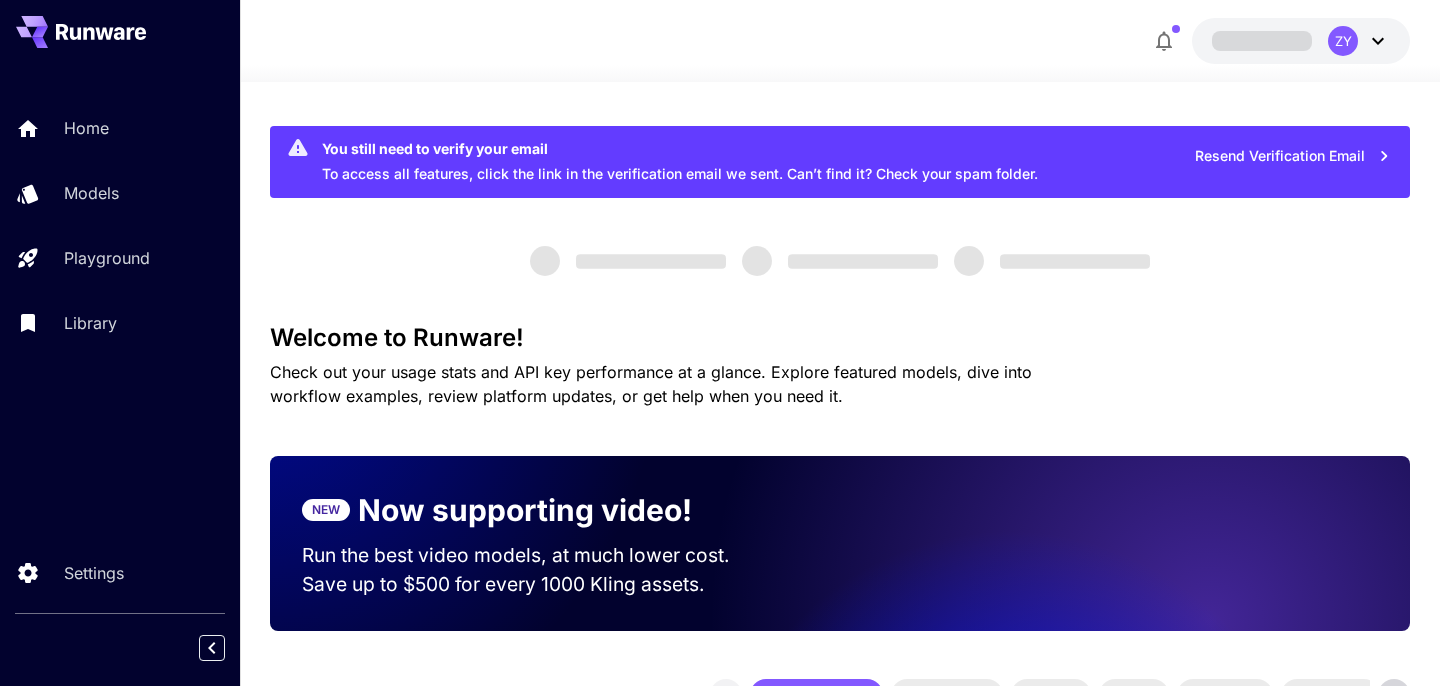 scroll, scrollTop: 0, scrollLeft: 0, axis: both 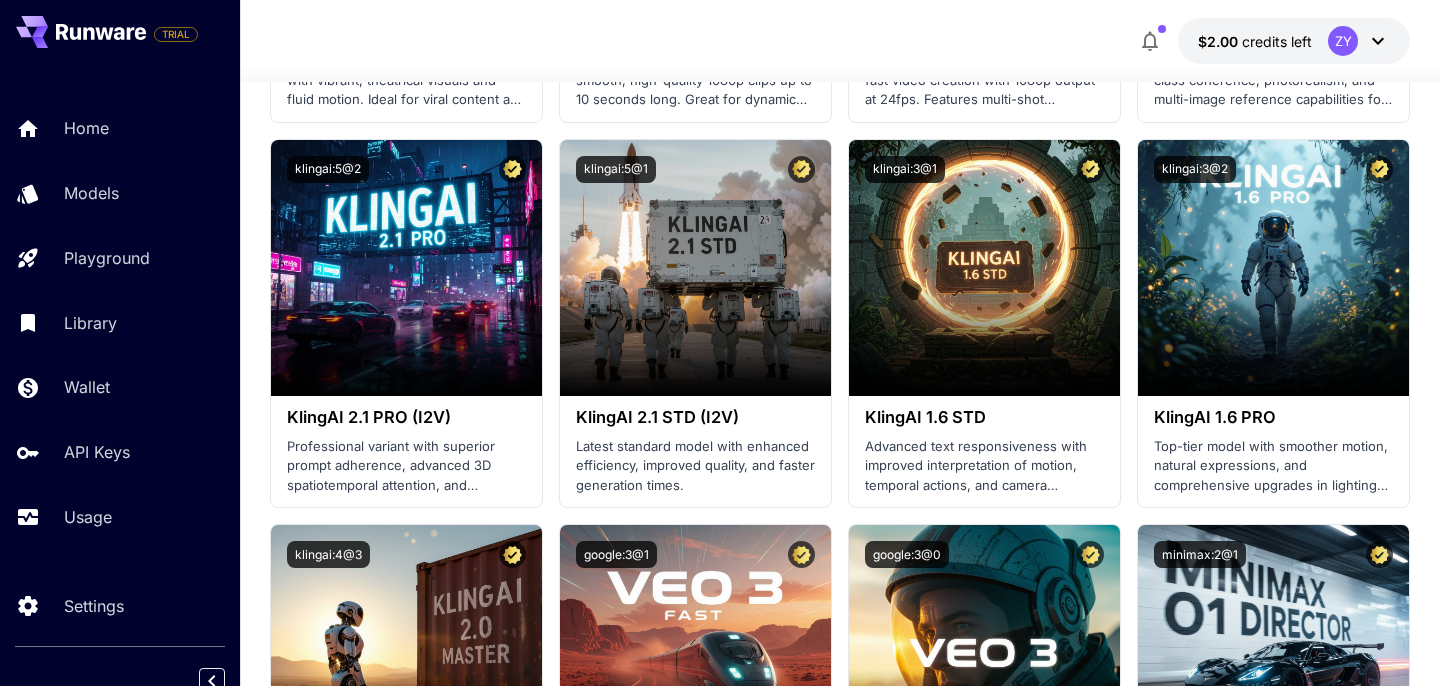 click 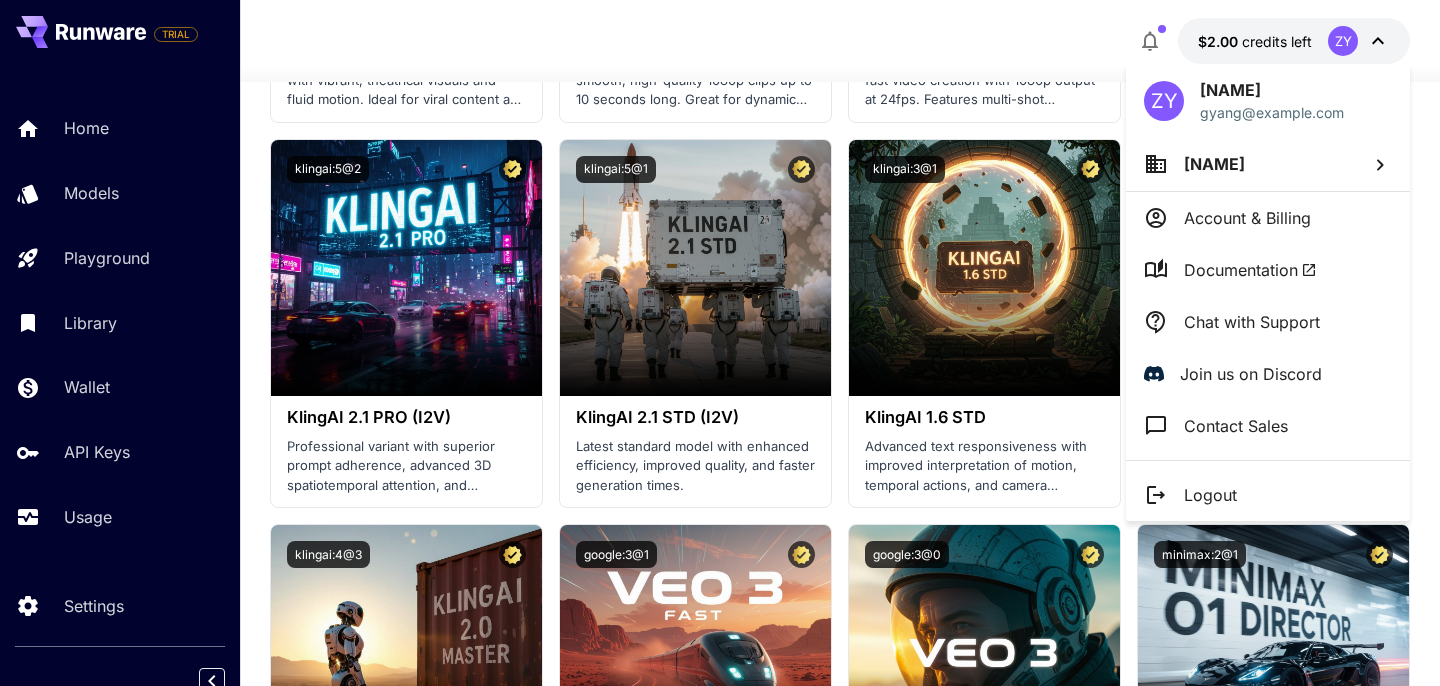 click at bounding box center [720, 343] 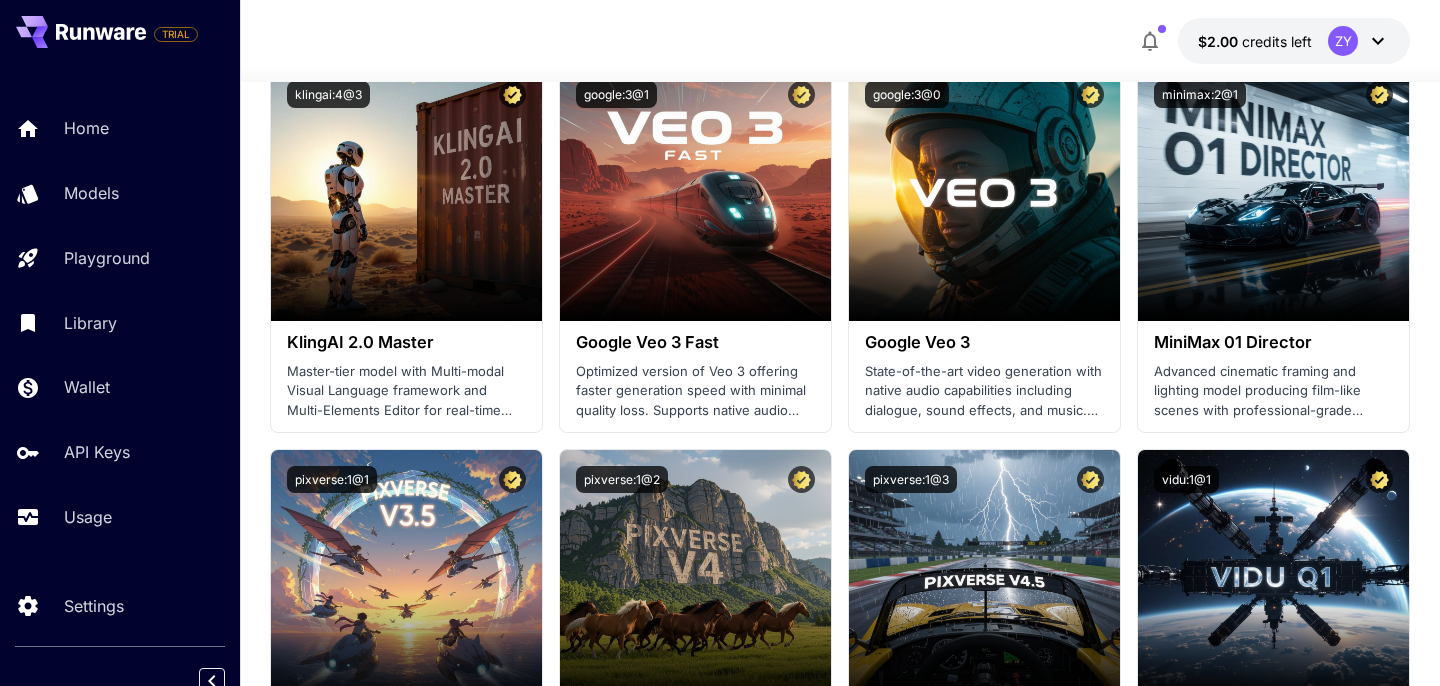 scroll, scrollTop: 1336, scrollLeft: 0, axis: vertical 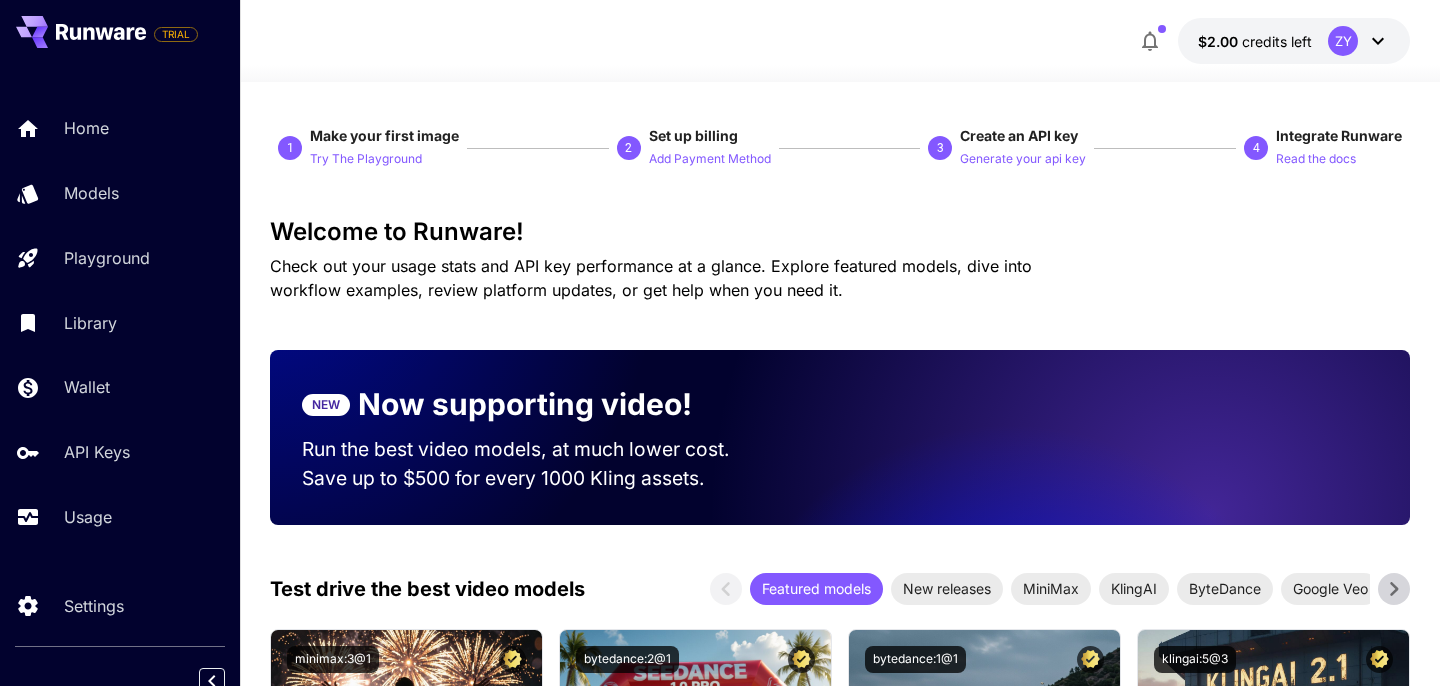 click on "Home Models Playground Library Wallet API Keys Usage" at bounding box center (120, 322) 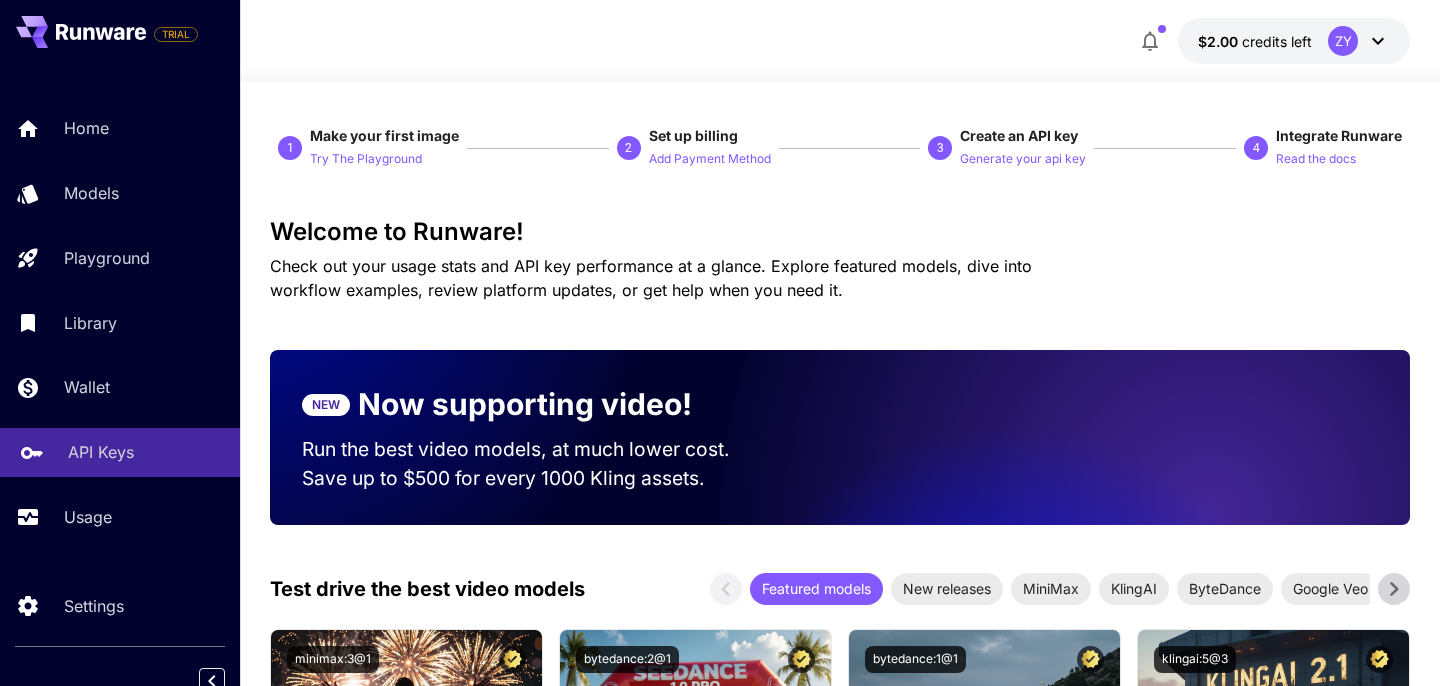 click on "API Keys" at bounding box center (101, 452) 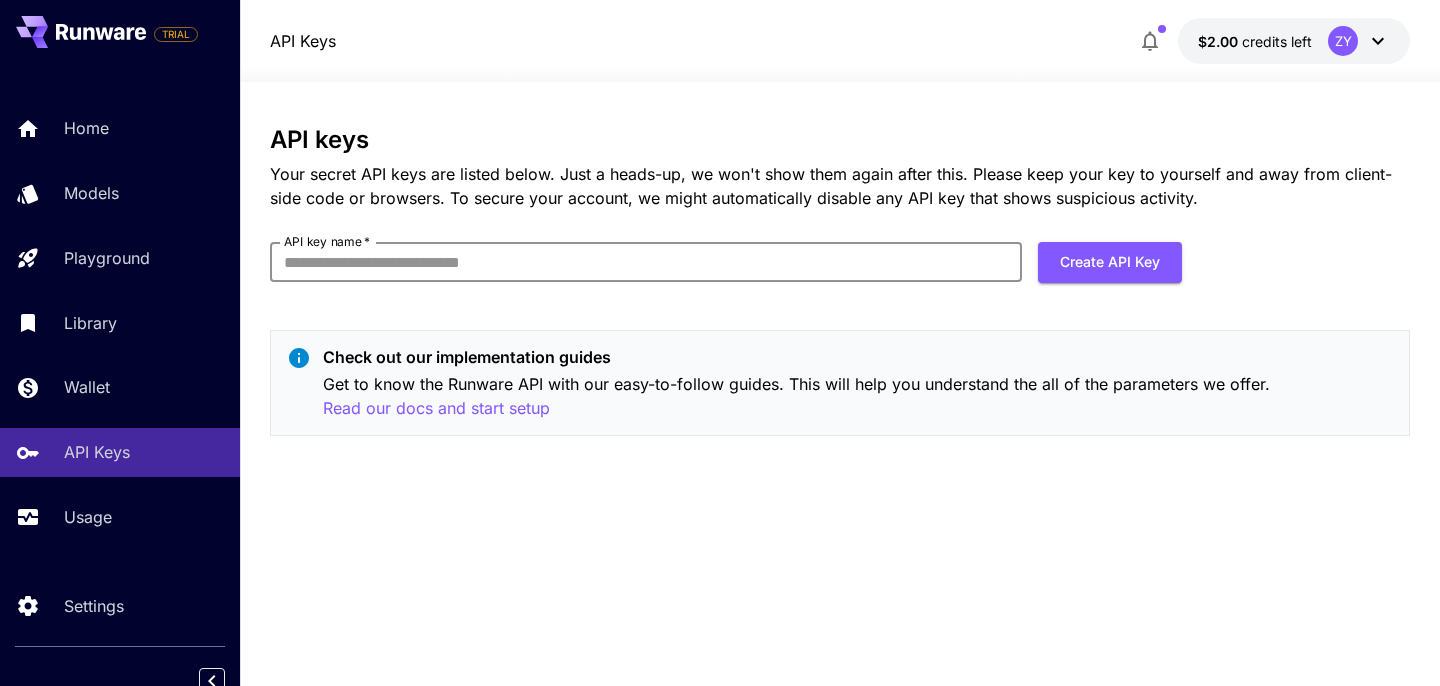 click on "API key name   *" at bounding box center (646, 262) 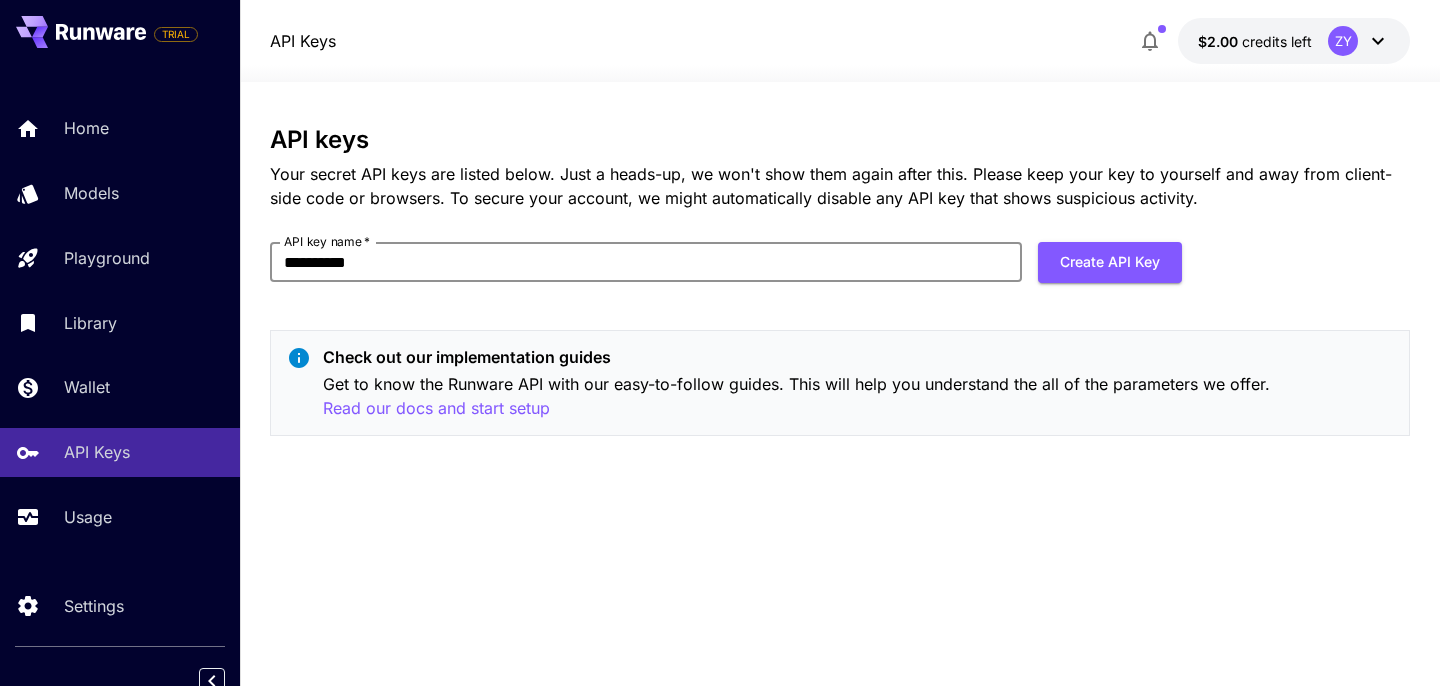 type on "**********" 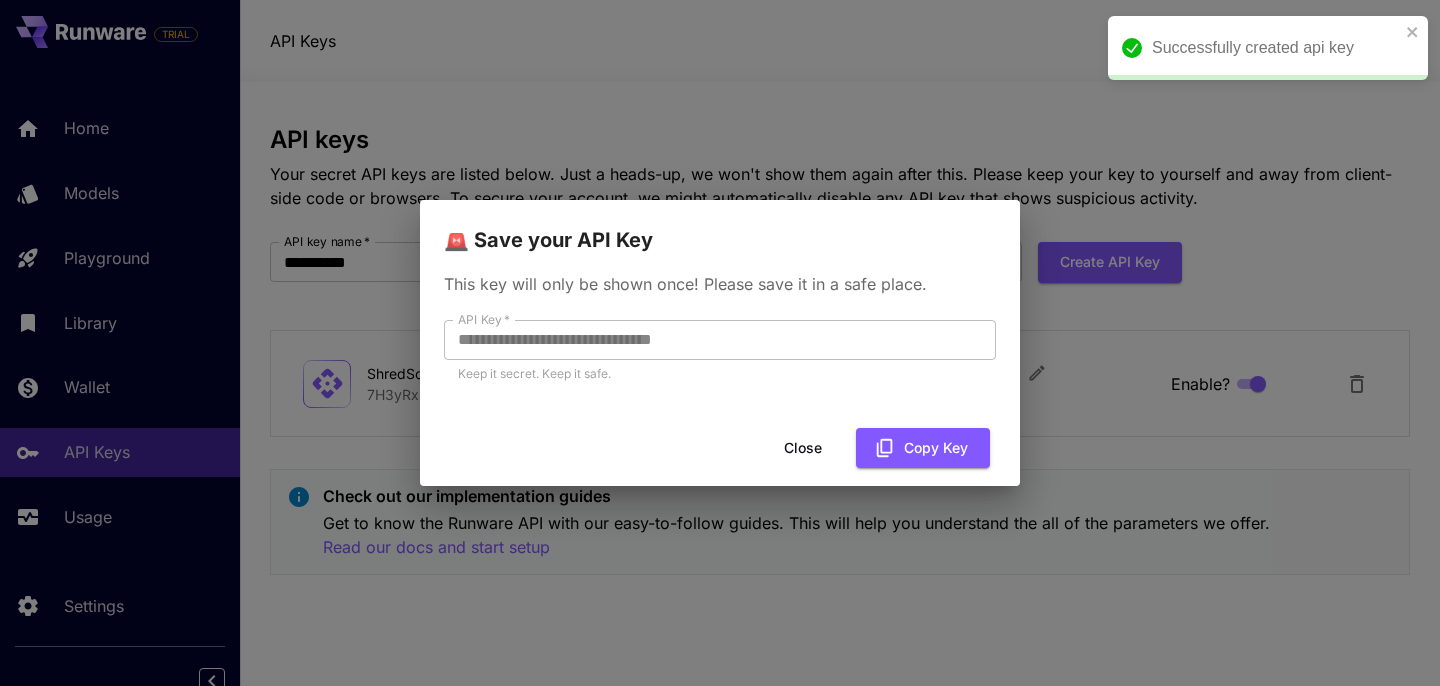 click on "Close" at bounding box center (803, 448) 